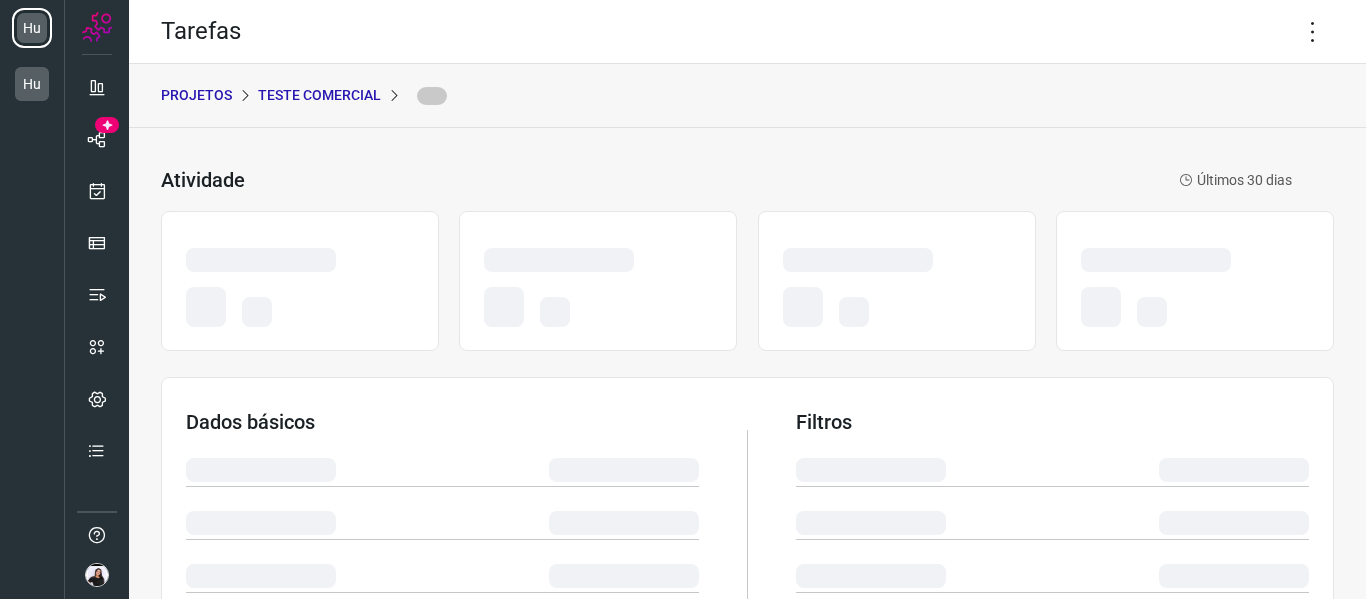 scroll, scrollTop: 0, scrollLeft: 0, axis: both 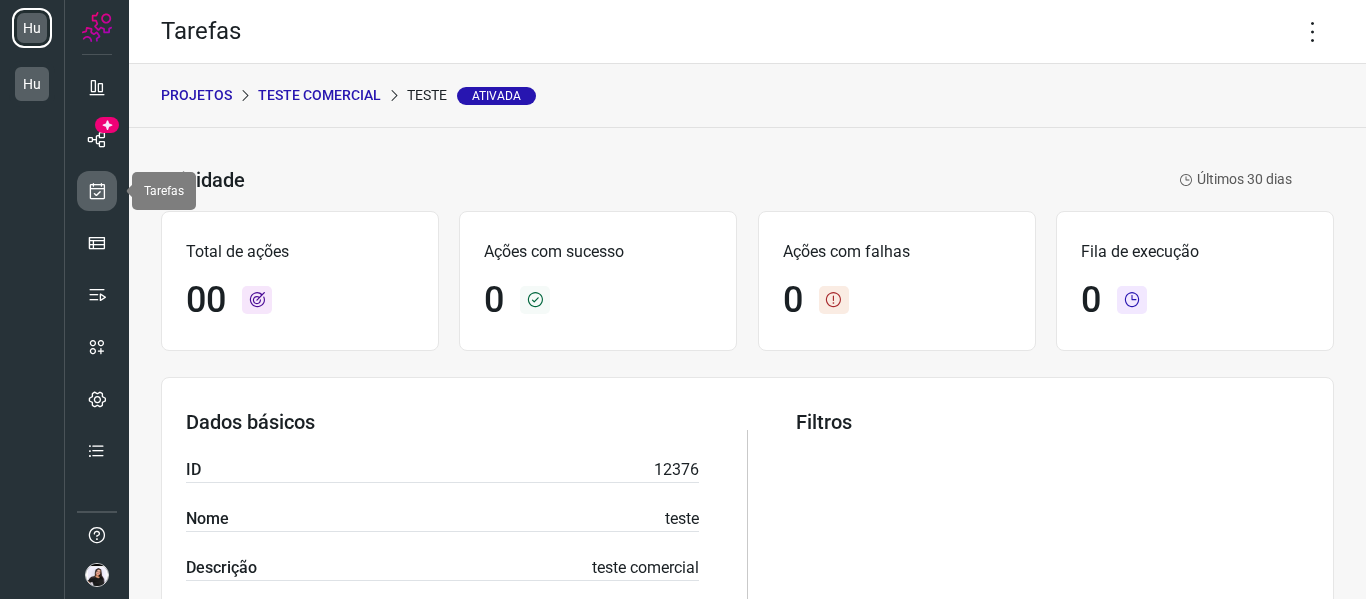 click at bounding box center (97, 191) 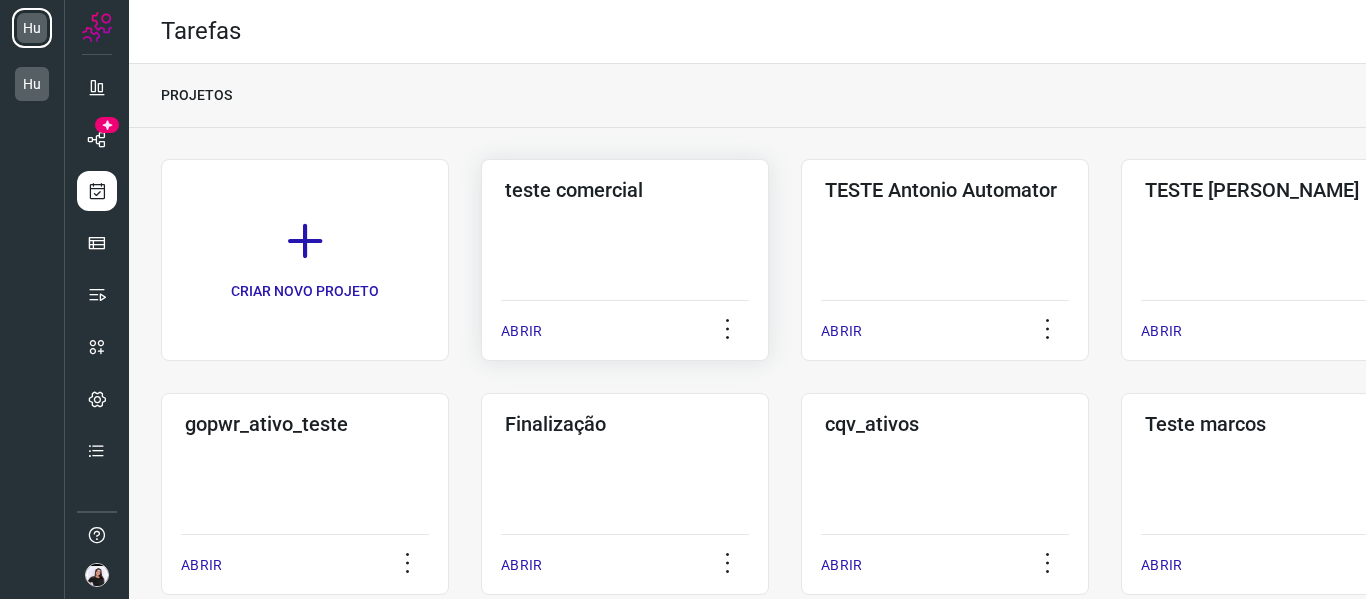 click on "teste comercial  ABRIR" 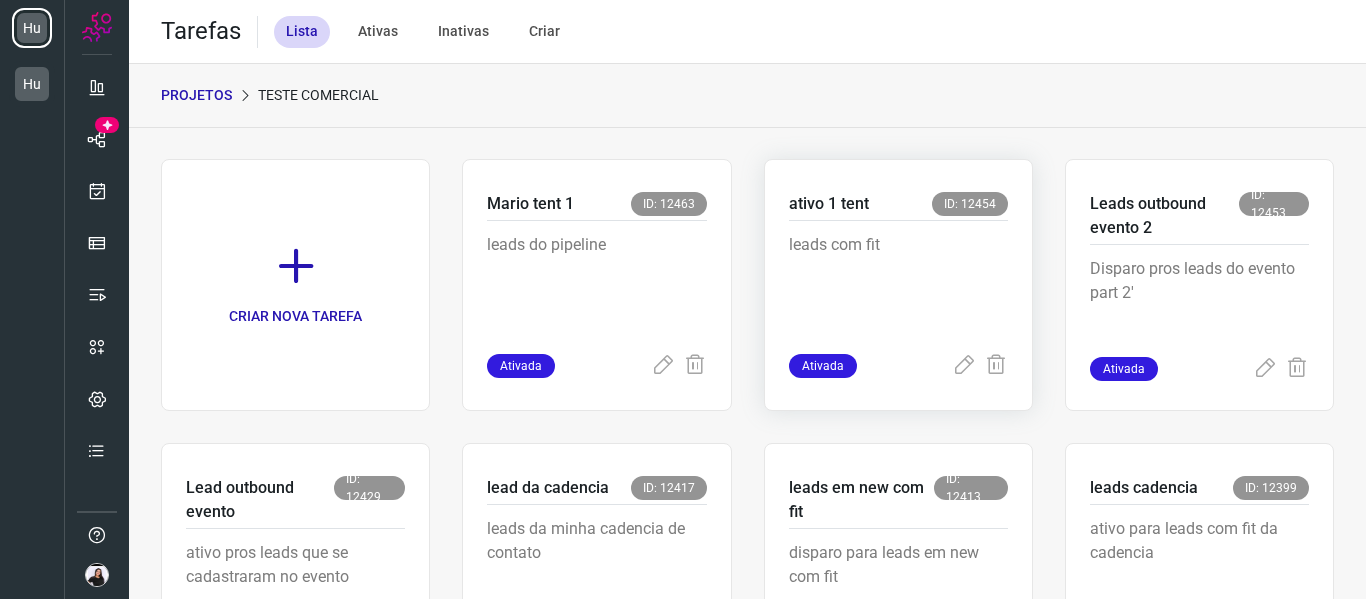 click on "leads com fit" at bounding box center [898, 283] 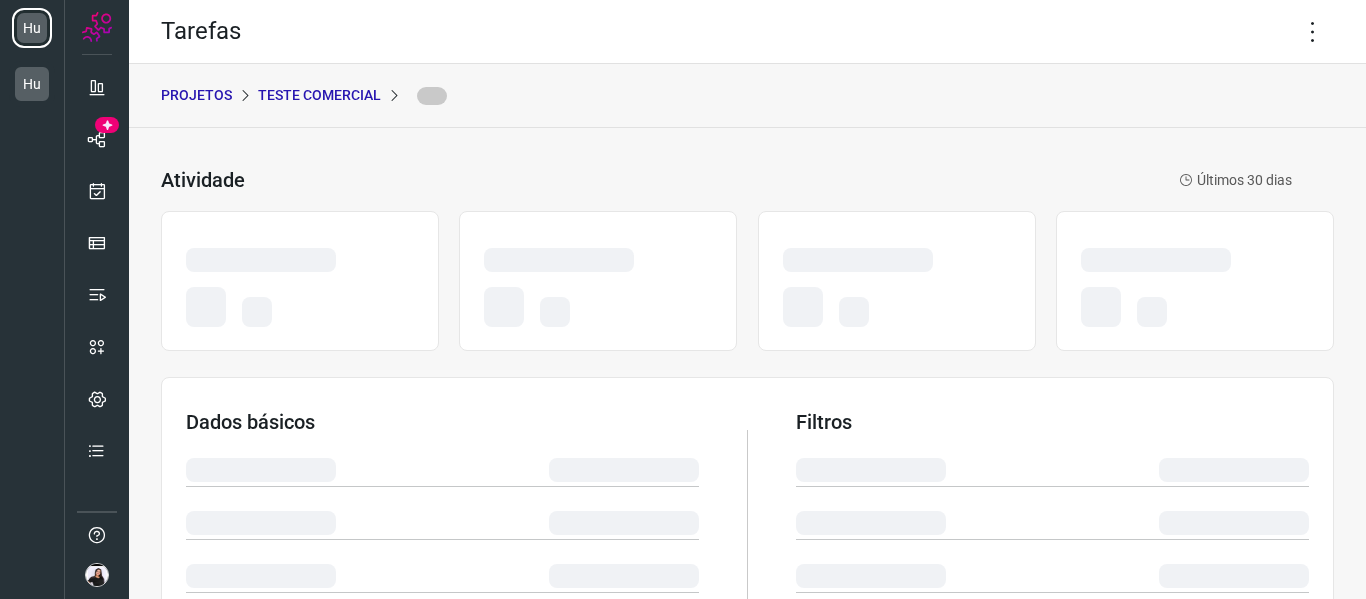 click on "PROJETOS" at bounding box center [196, 95] 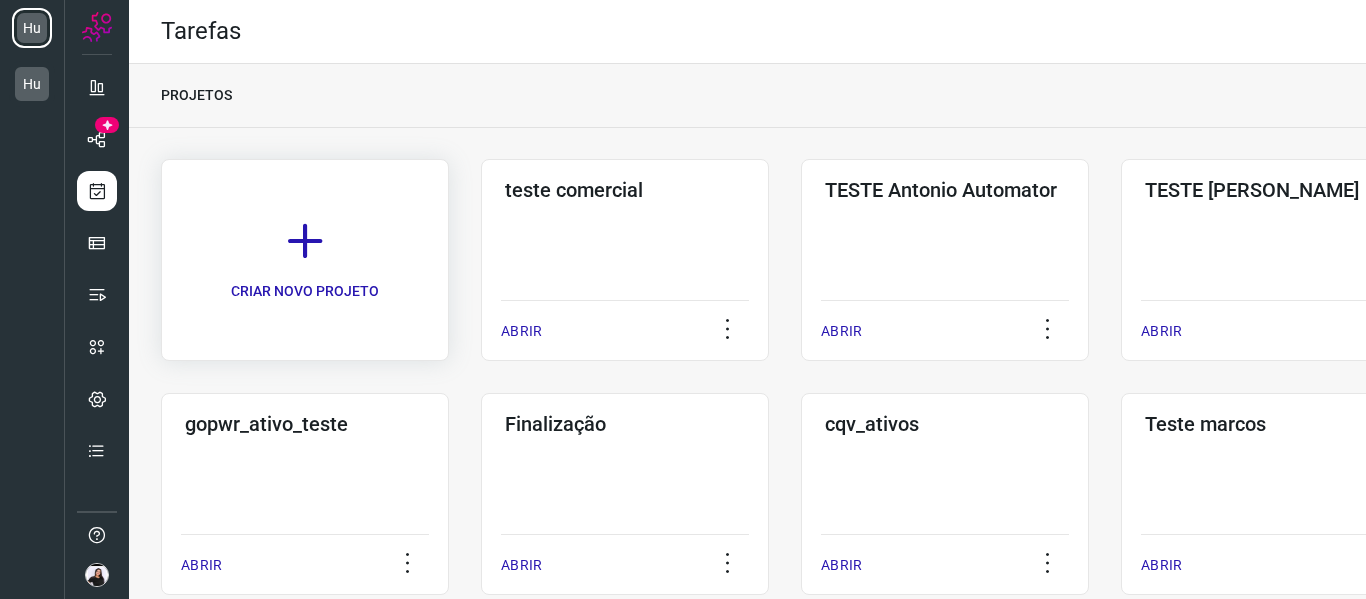 click on "CRIAR NOVO PROJETO" at bounding box center [305, 291] 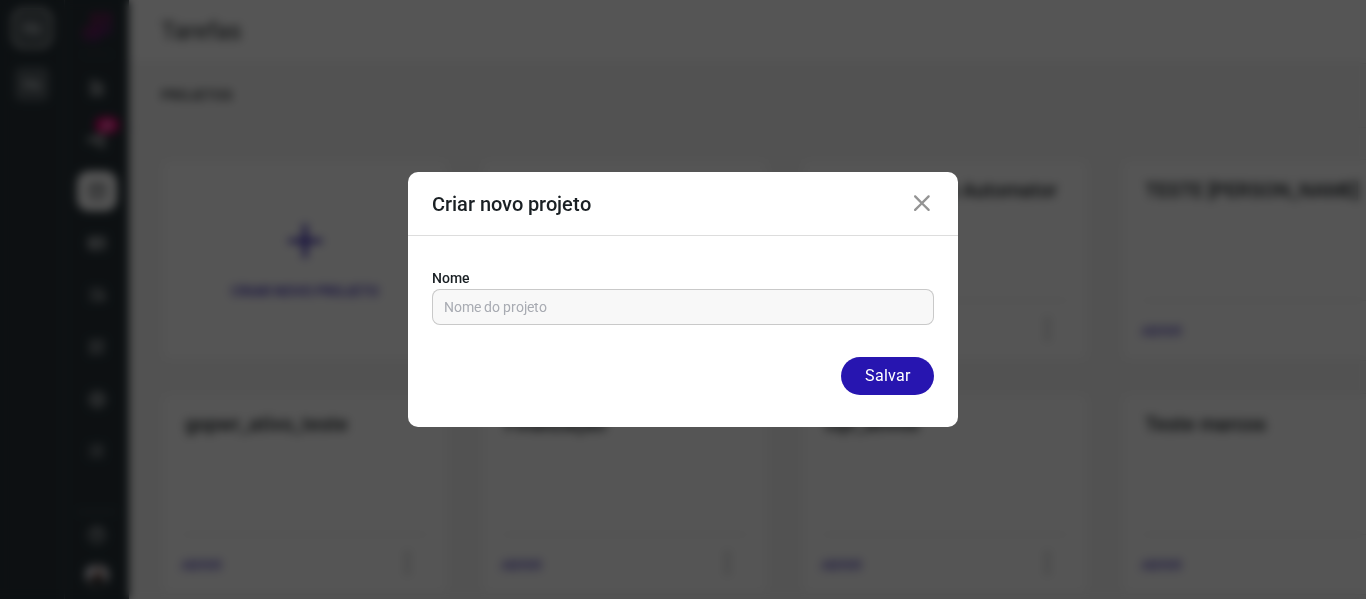 click at bounding box center (922, 204) 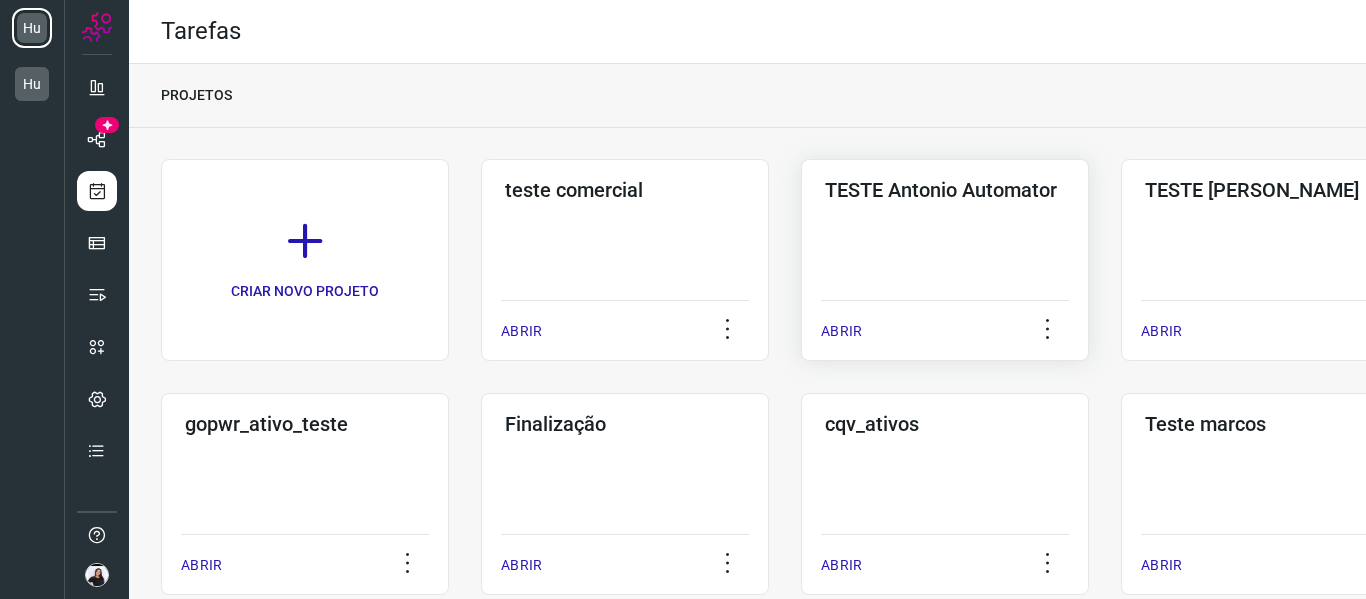 click on "TESTE Antonio Automator  ABRIR" 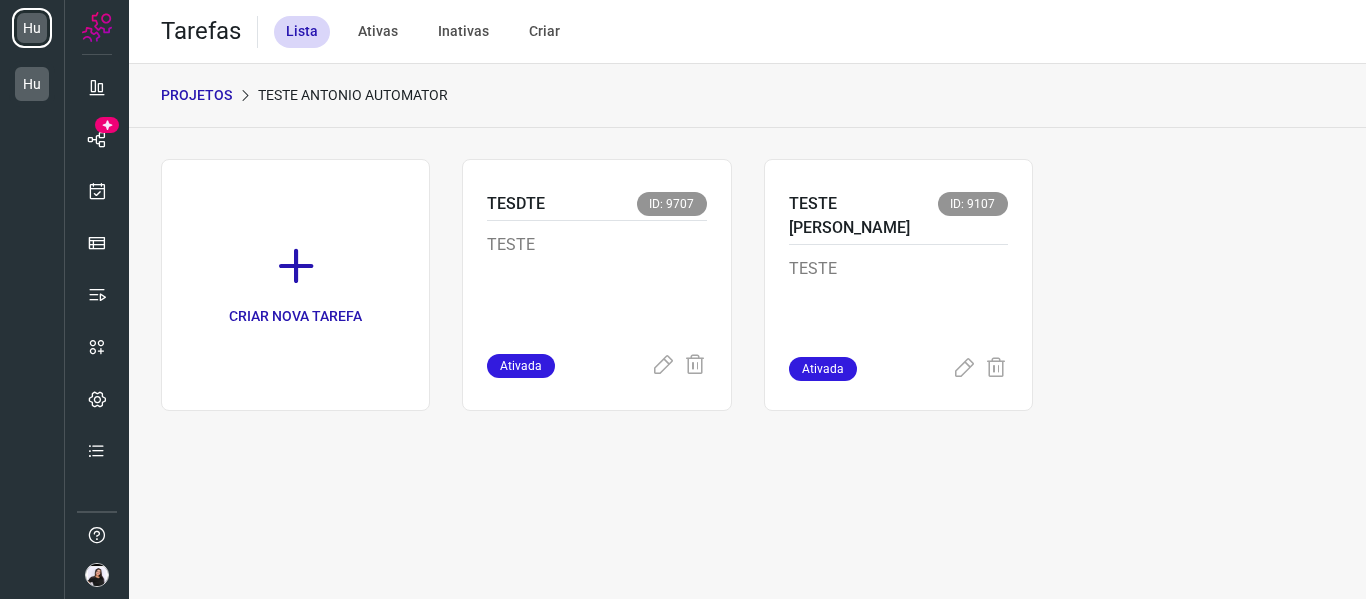 click on "PROJETOS" at bounding box center [196, 95] 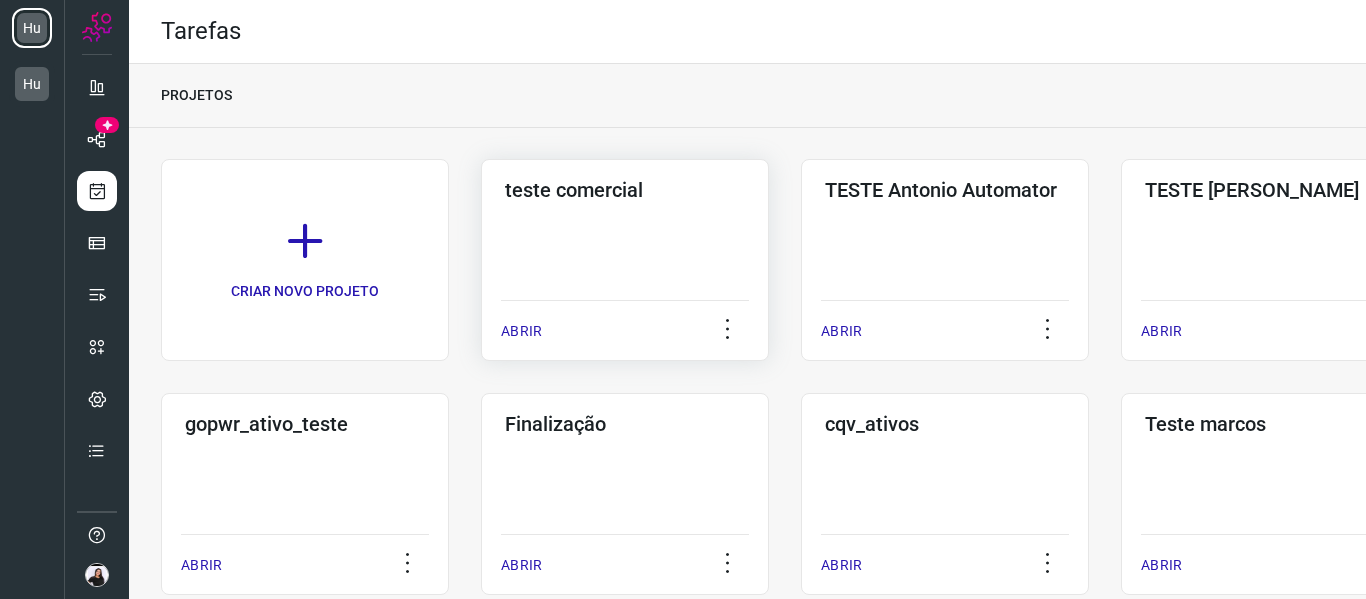 click on "teste comercial  ABRIR" 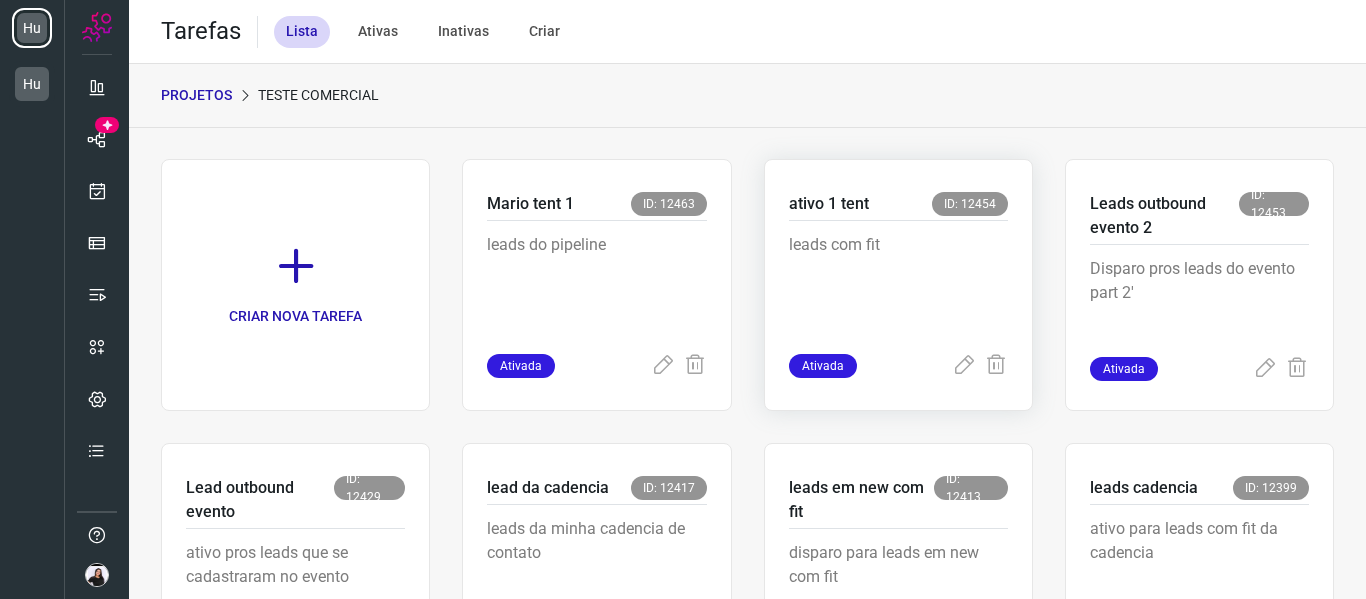 click on "leads com fit" at bounding box center (898, 283) 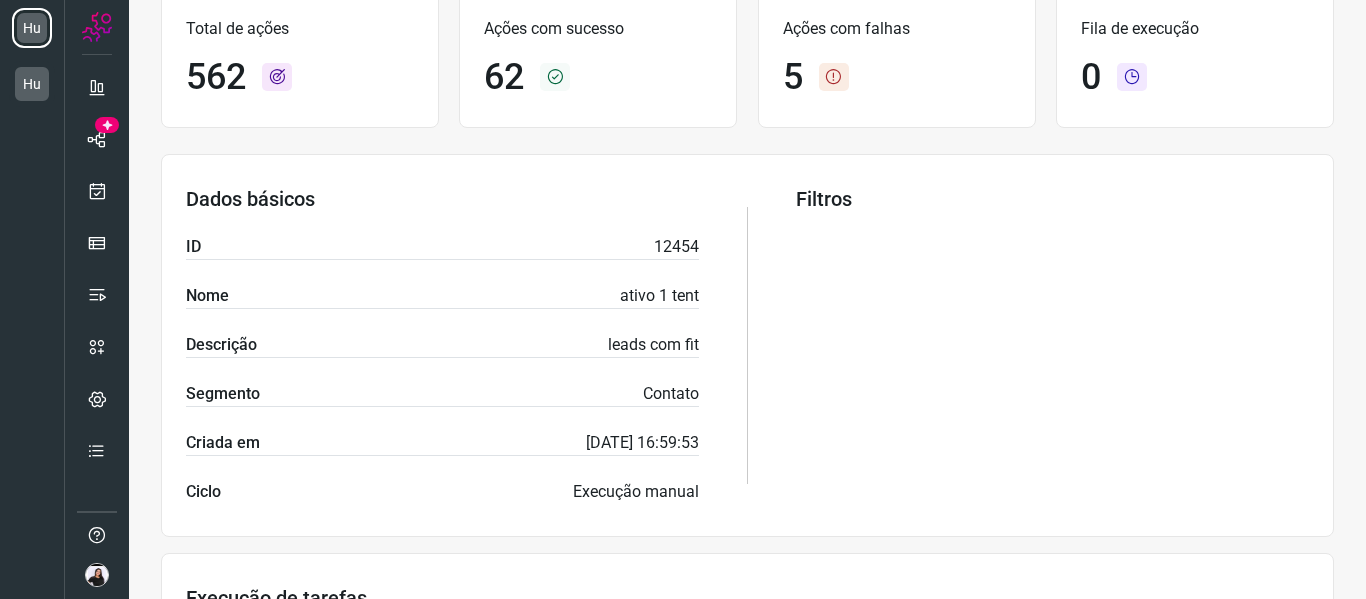 scroll, scrollTop: 0, scrollLeft: 0, axis: both 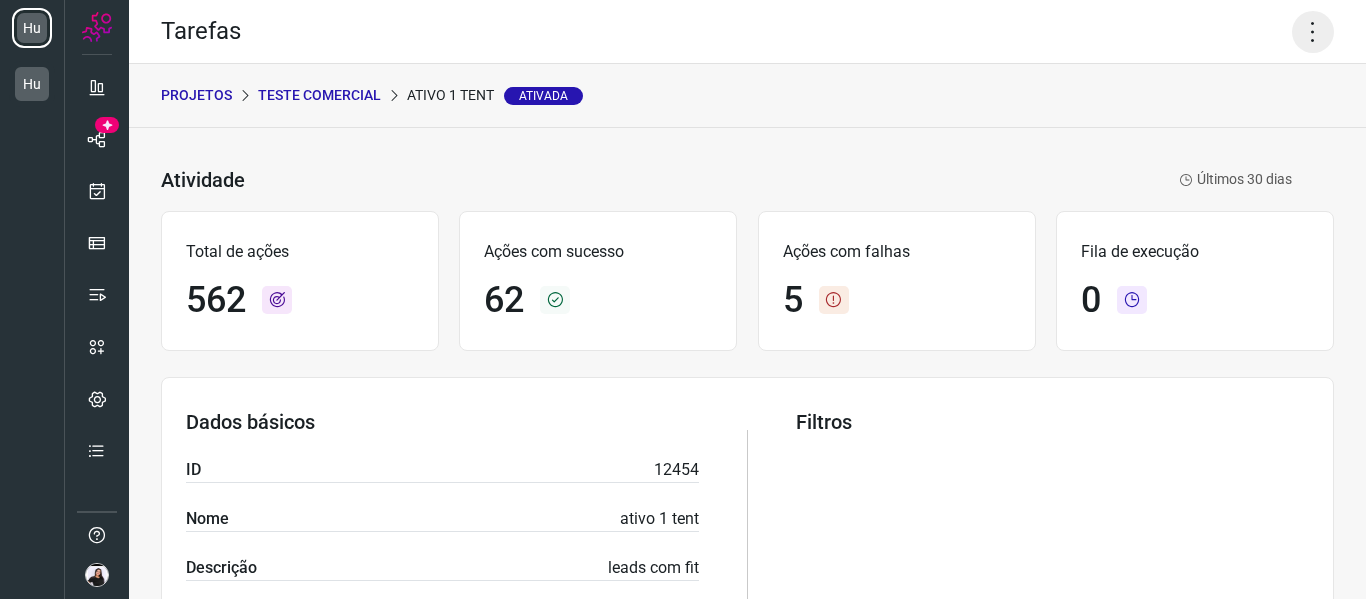 click 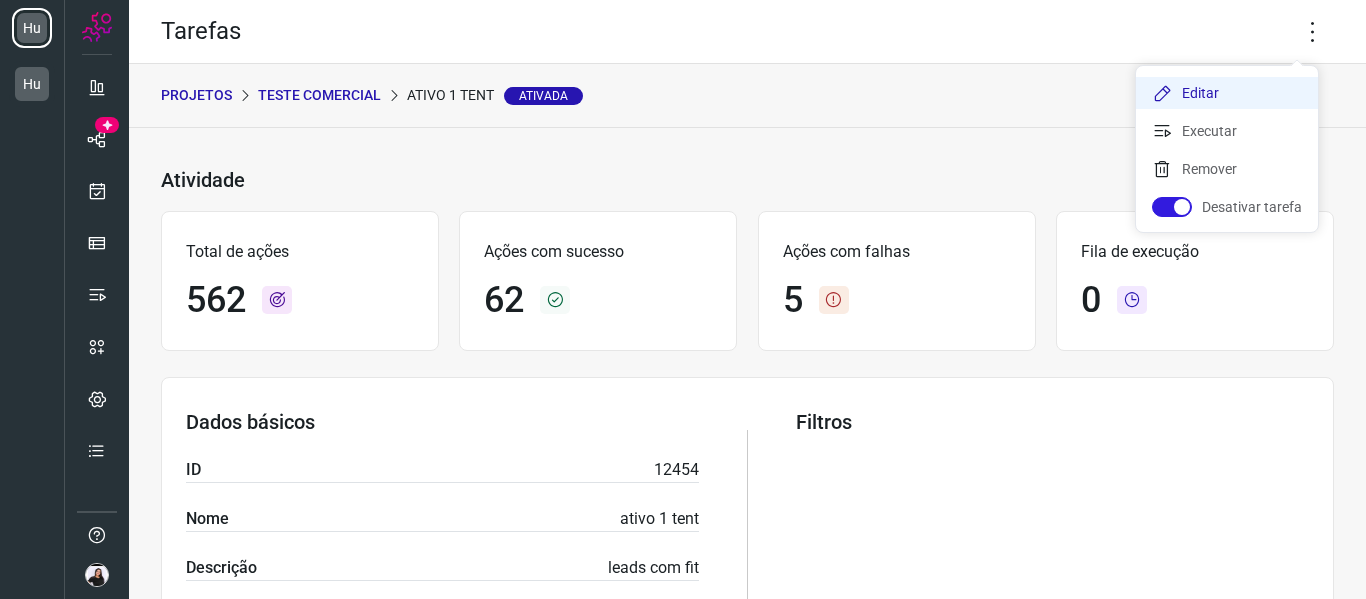 click on "Editar" 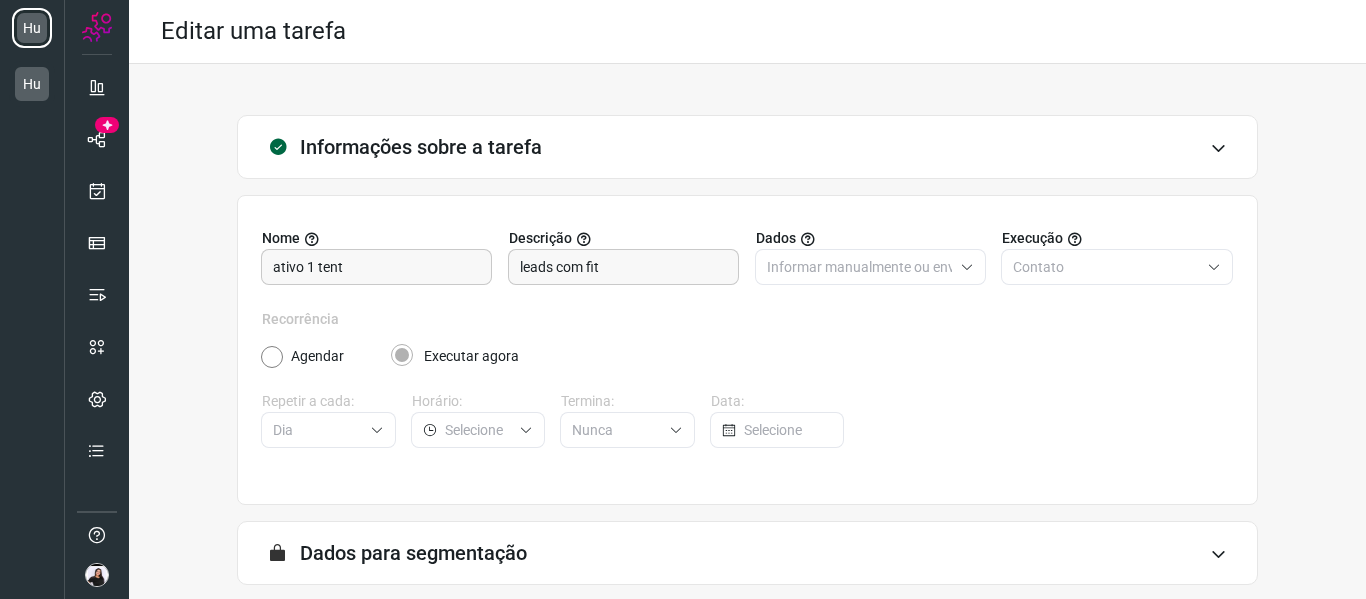 type on "AA teste comercial" 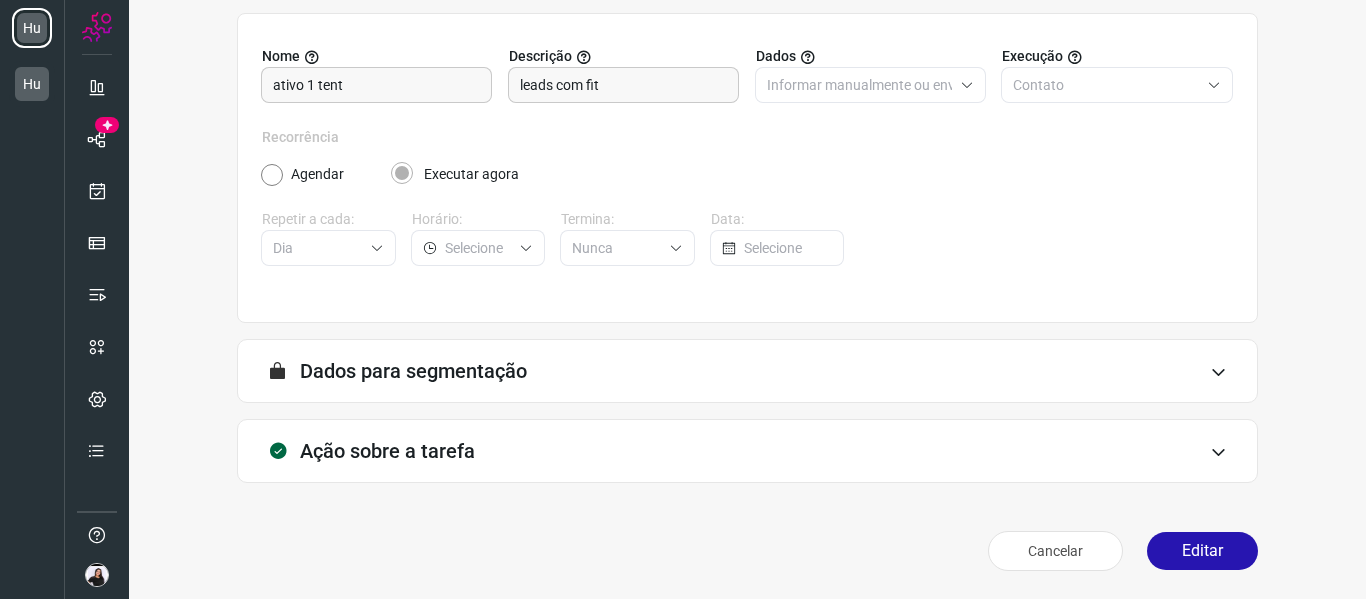 click on "Ação sobre a tarefa" at bounding box center (747, 451) 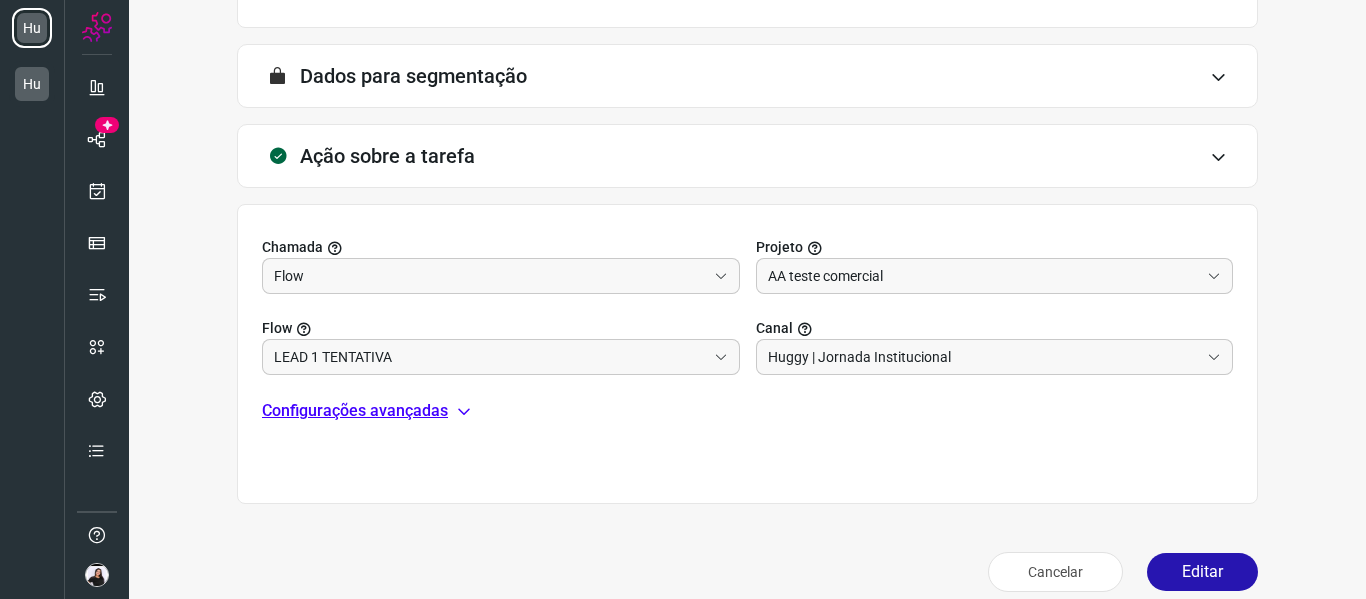 scroll, scrollTop: 482, scrollLeft: 0, axis: vertical 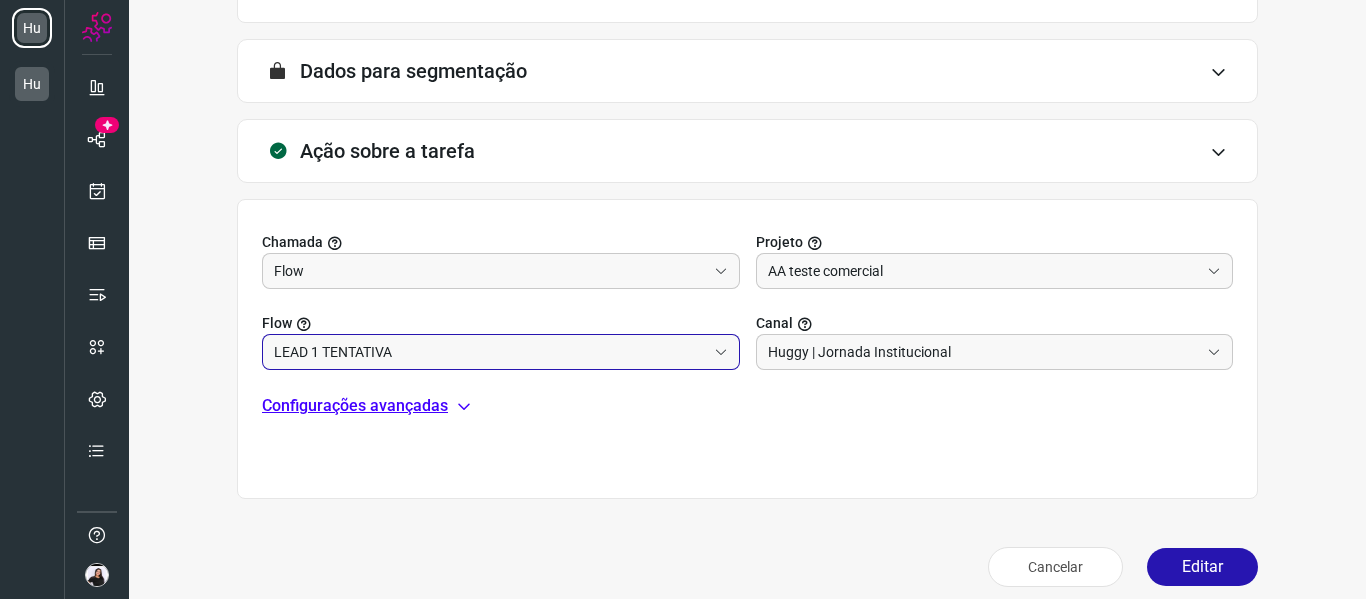 click on "LEAD 1 TENTATIVA" at bounding box center [490, 352] 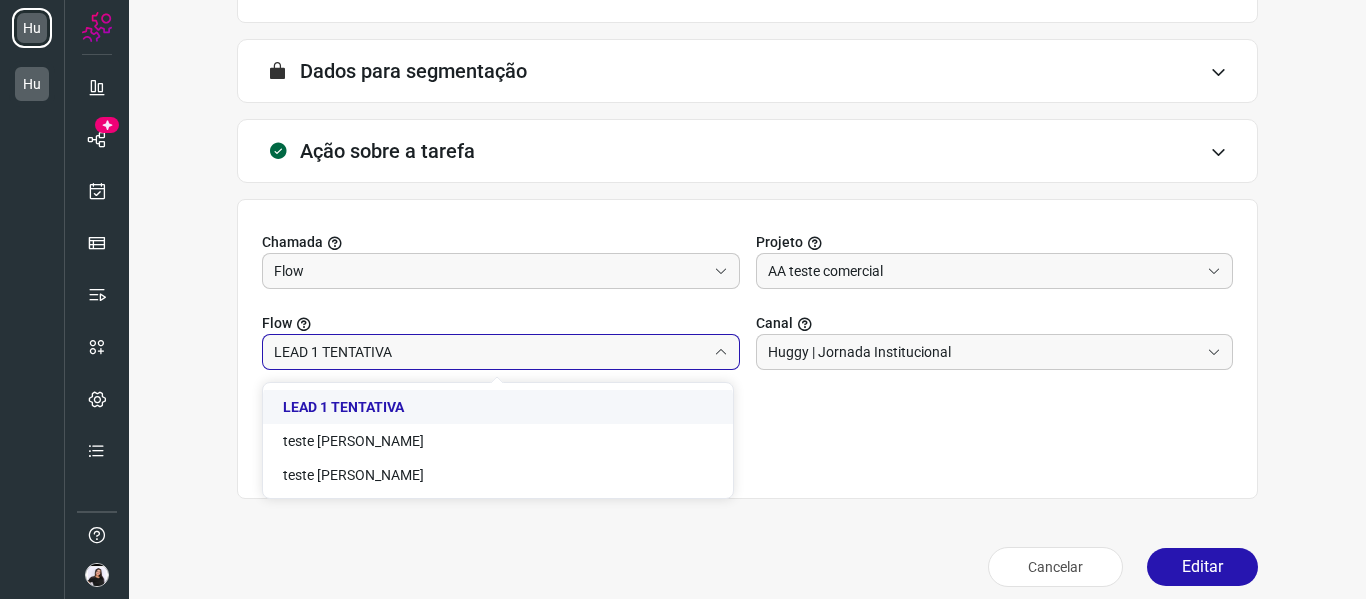 click on "LEAD 1 TENTATIVA" 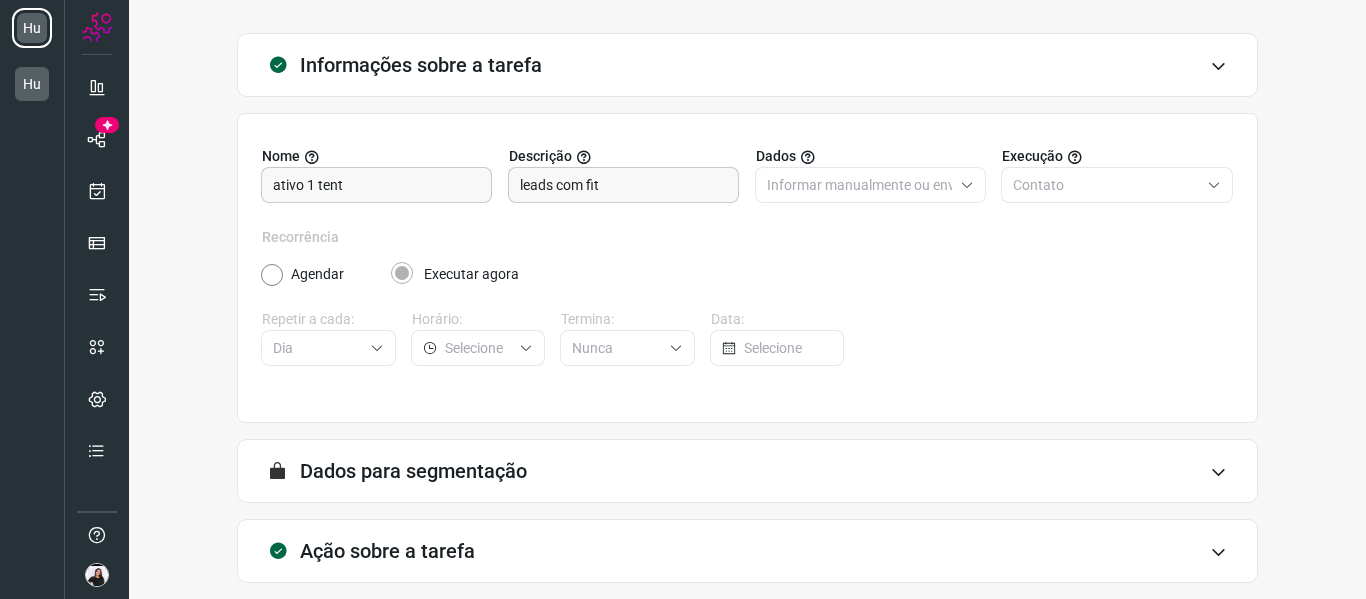 scroll, scrollTop: 498, scrollLeft: 0, axis: vertical 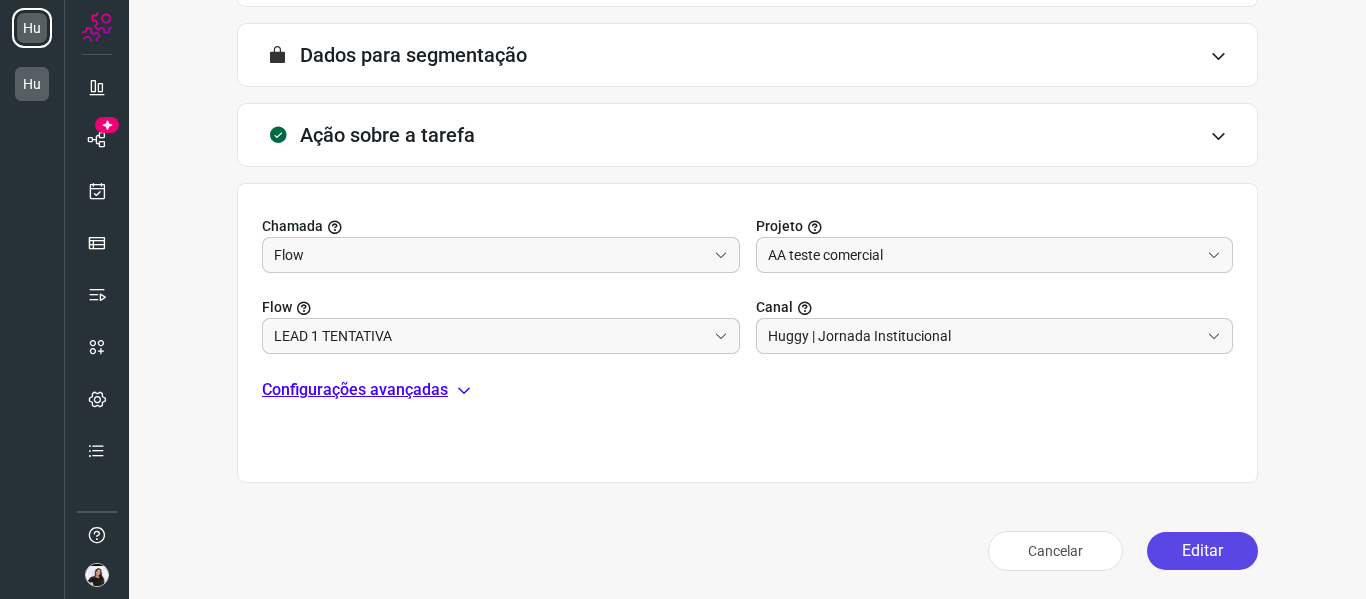 click on "Editar" at bounding box center (1202, 551) 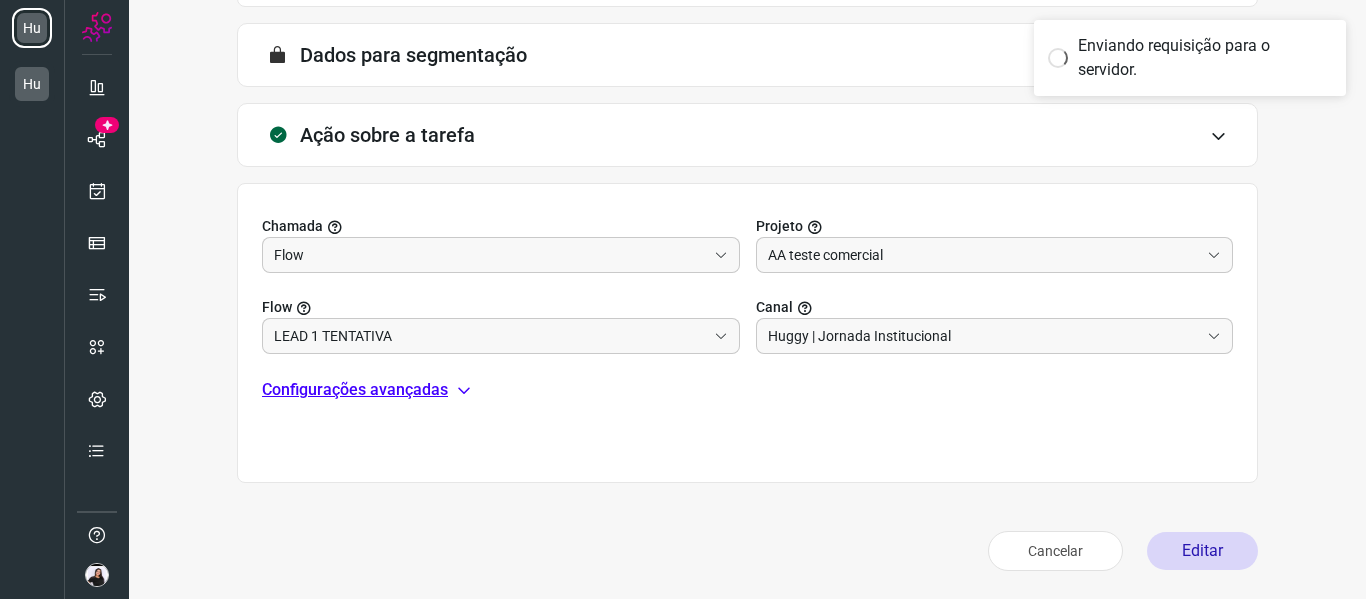 scroll, scrollTop: 434, scrollLeft: 0, axis: vertical 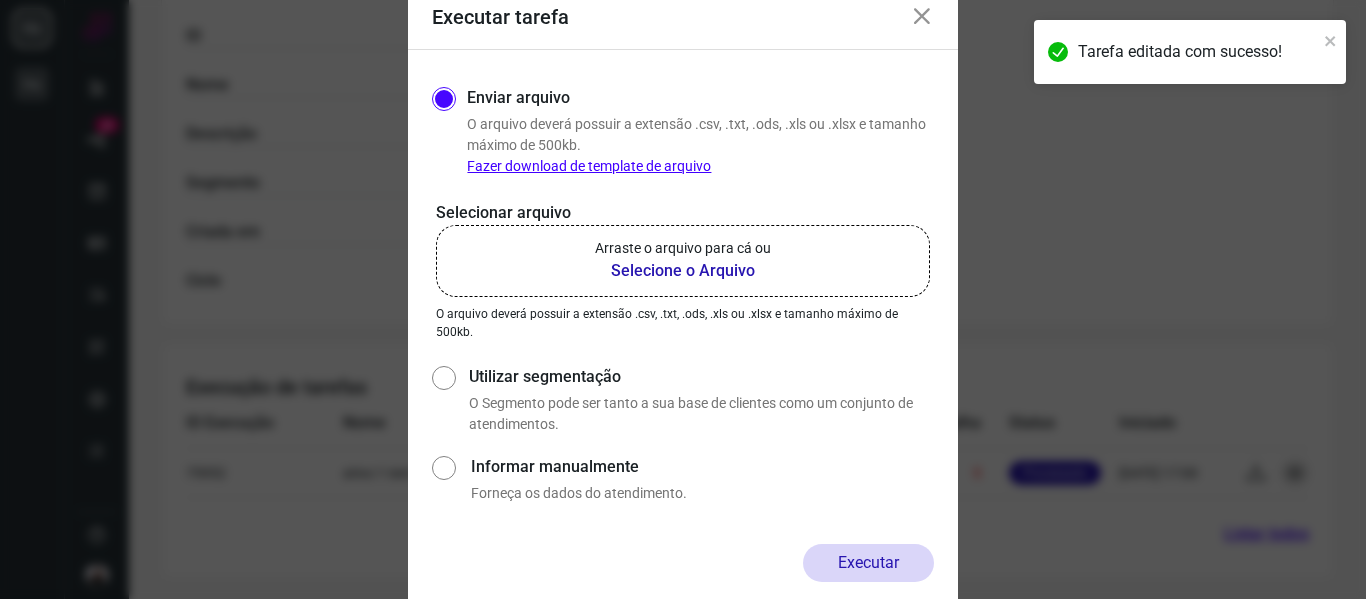 click on "Selecione o Arquivo" at bounding box center (683, 271) 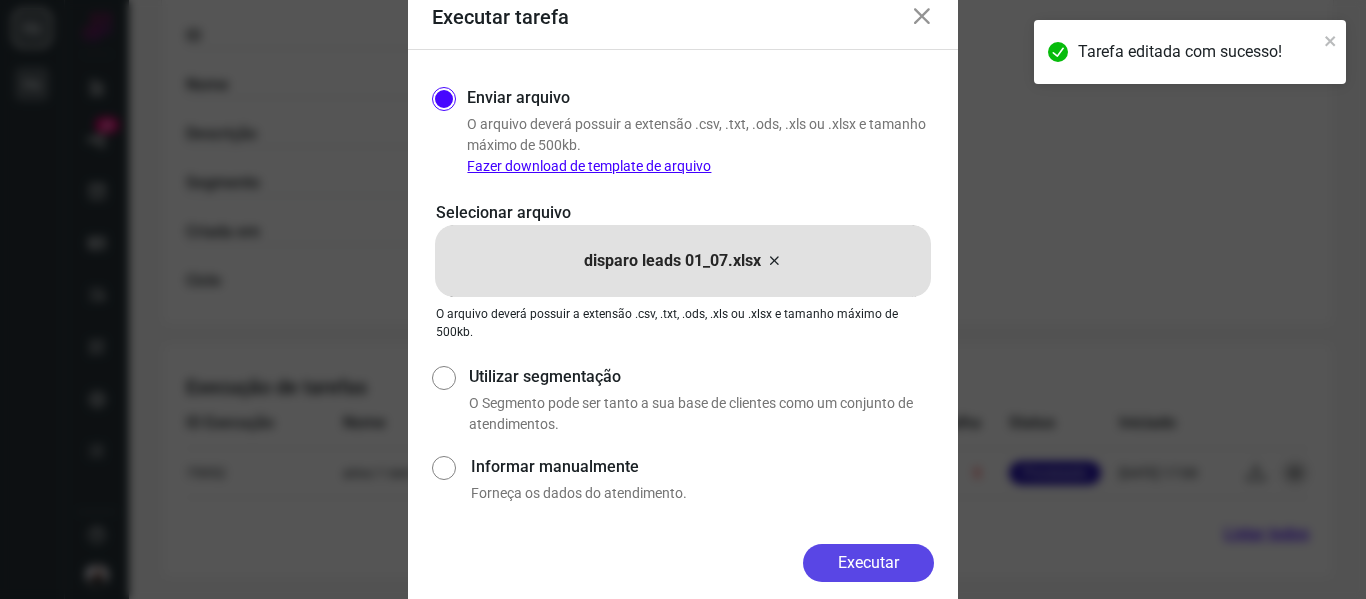 click on "Executar" at bounding box center (868, 563) 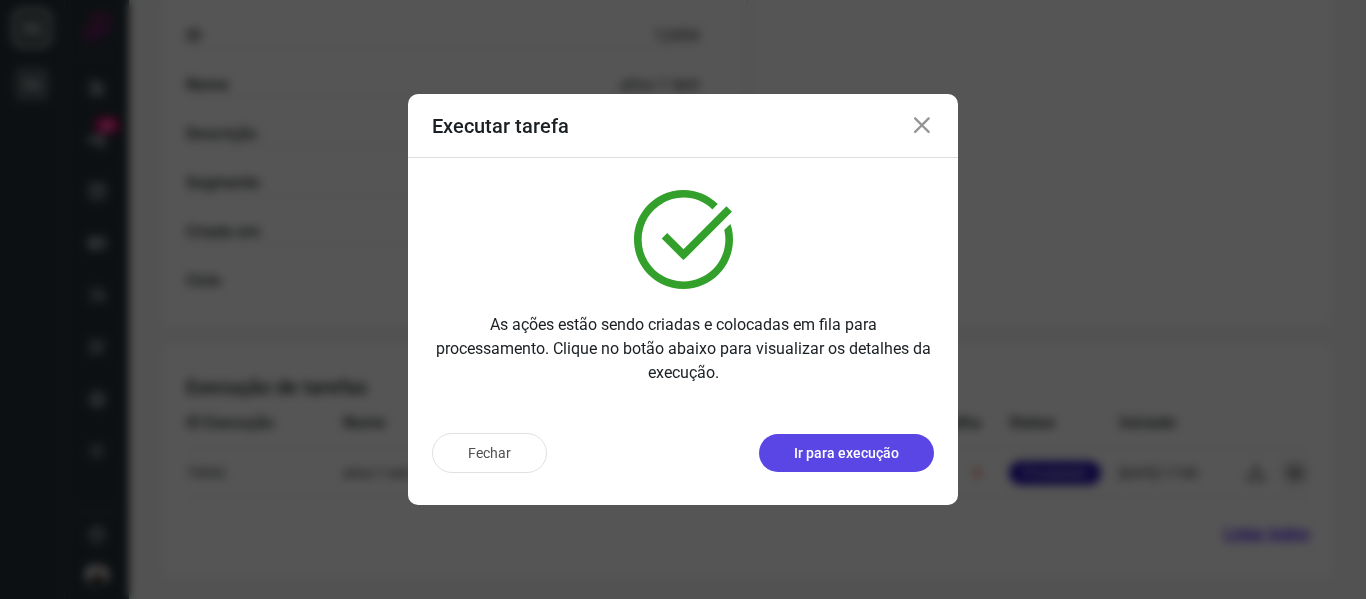 click on "Ir para execução" at bounding box center (846, 453) 